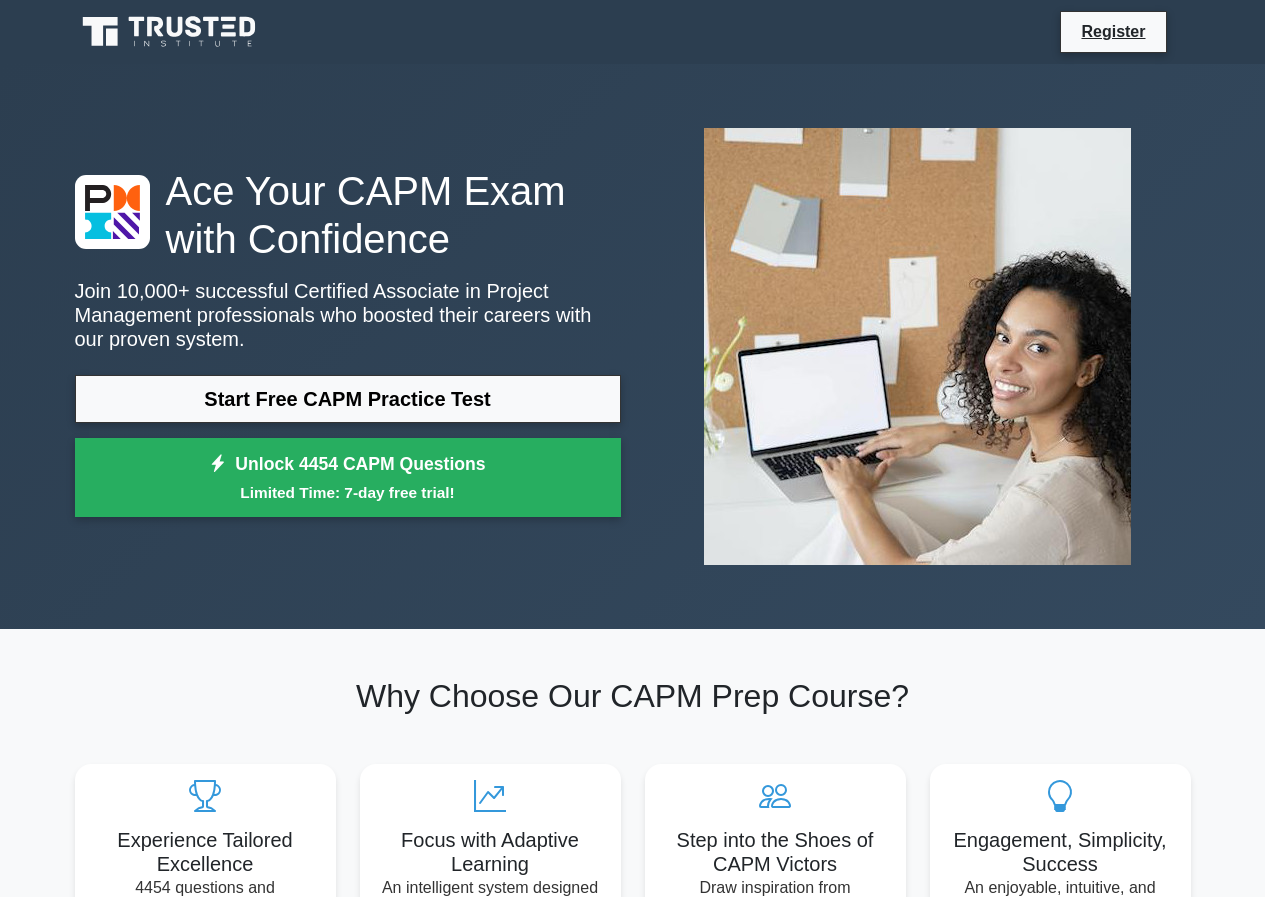 scroll, scrollTop: 0, scrollLeft: 0, axis: both 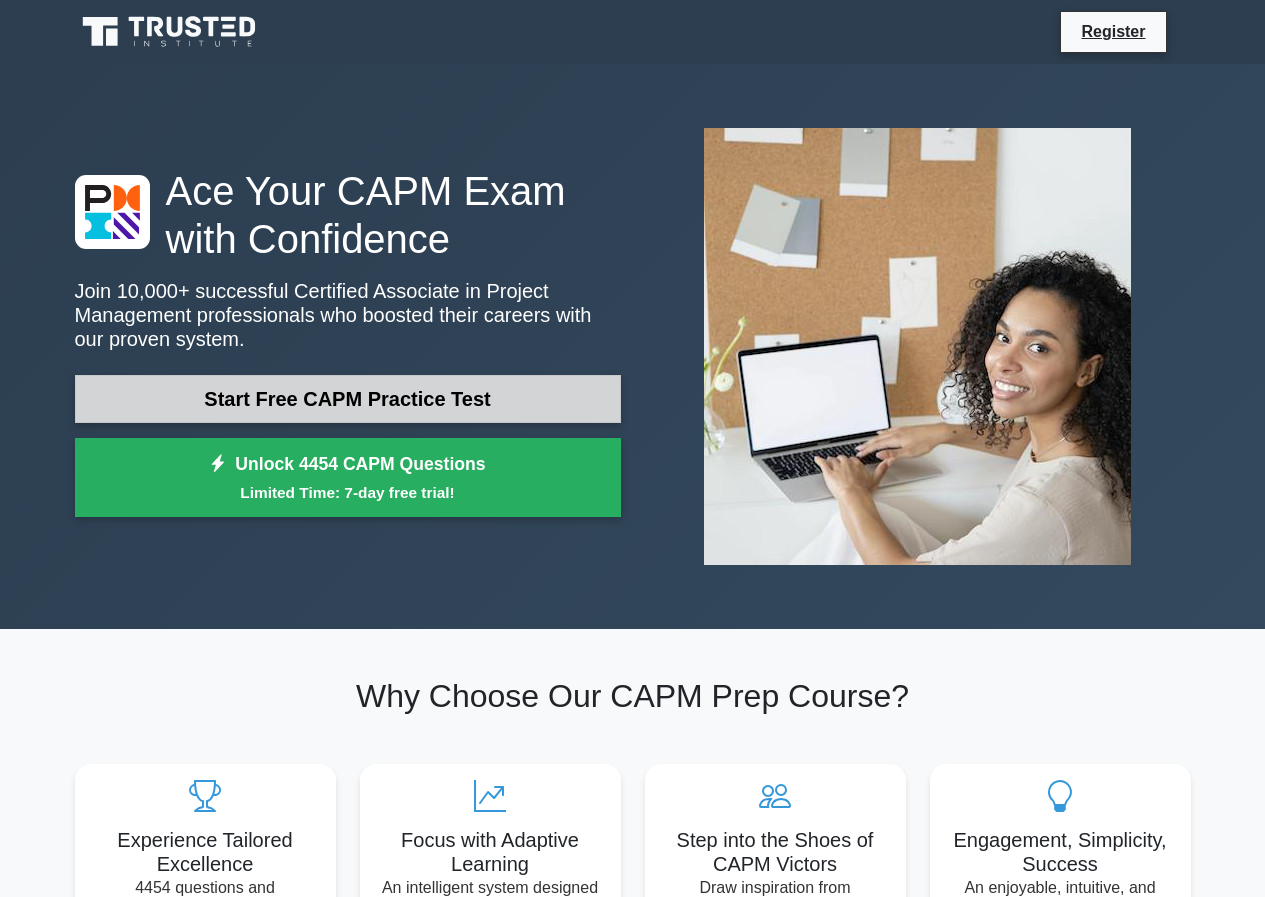 click on "Start Free CAPM Practice Test" at bounding box center (348, 399) 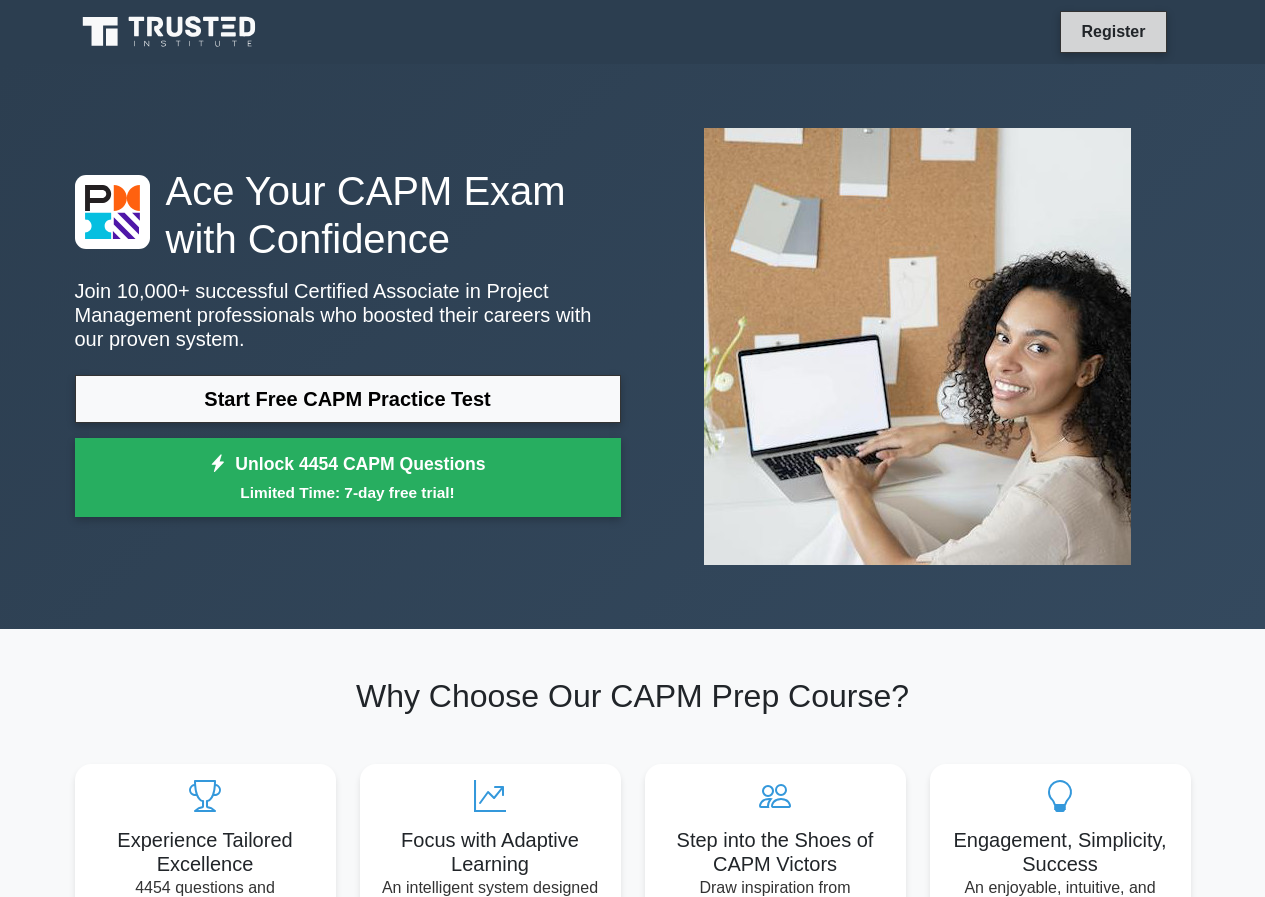 click on "Register" at bounding box center [1113, 31] 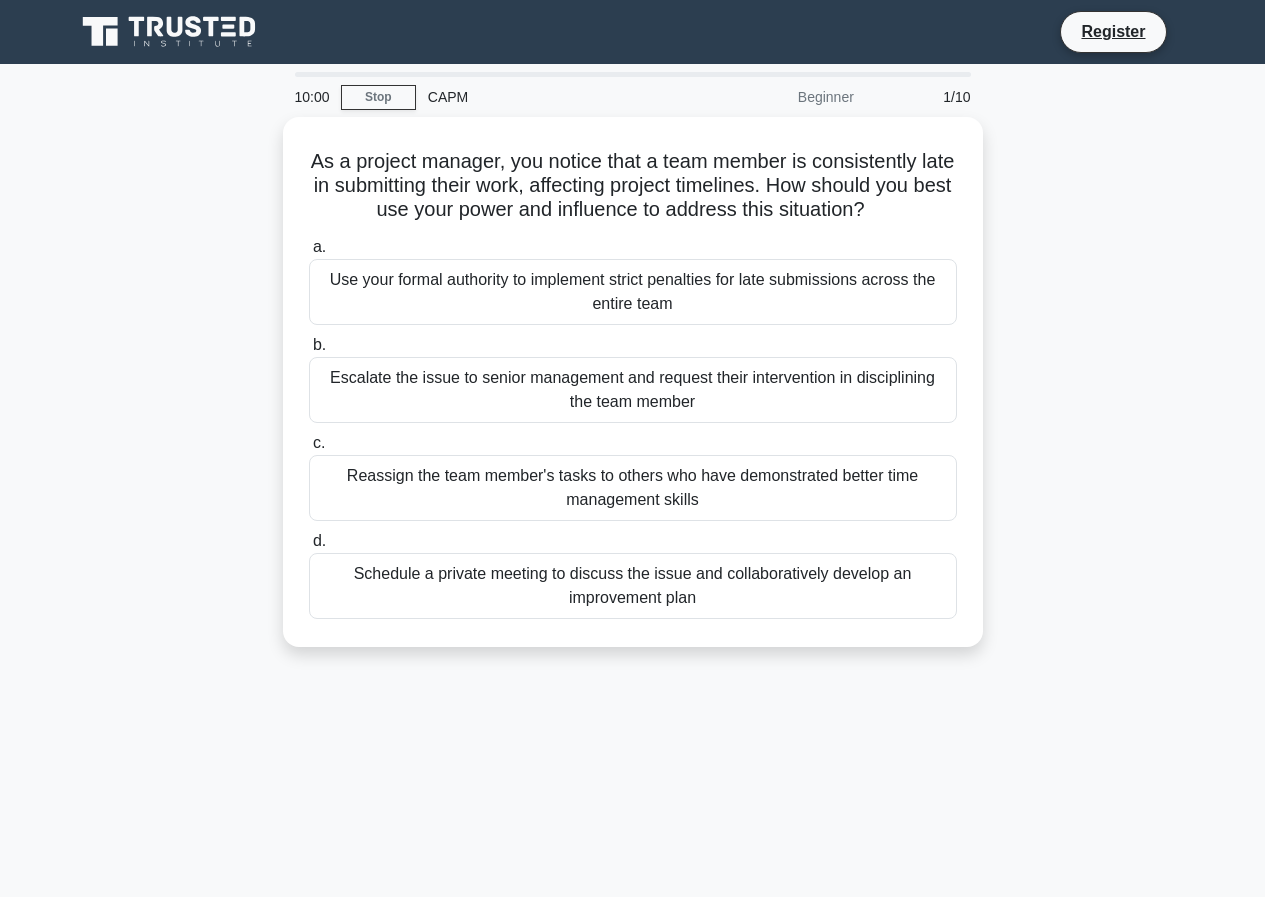 scroll, scrollTop: 0, scrollLeft: 0, axis: both 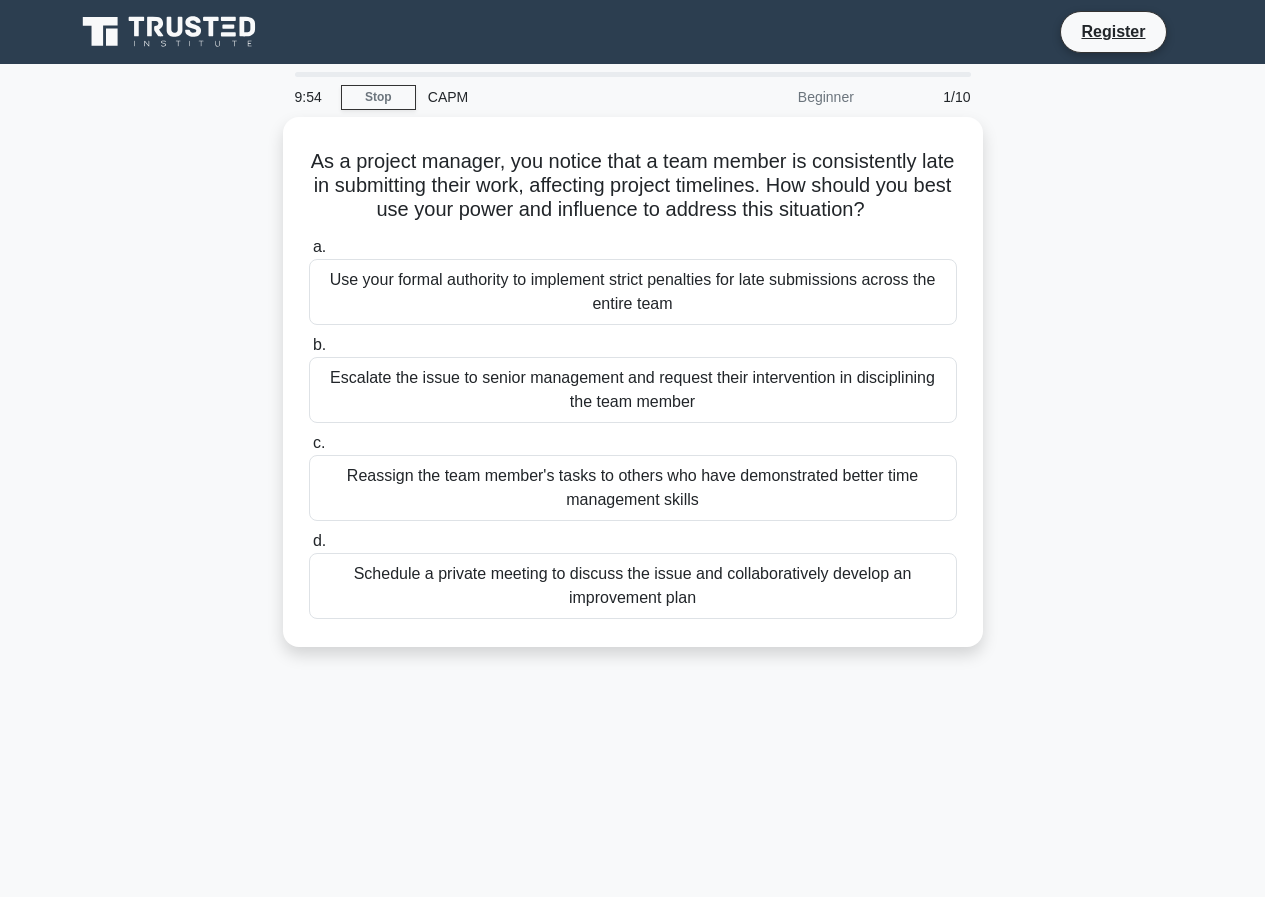 click on "CAPM" at bounding box center (553, 97) 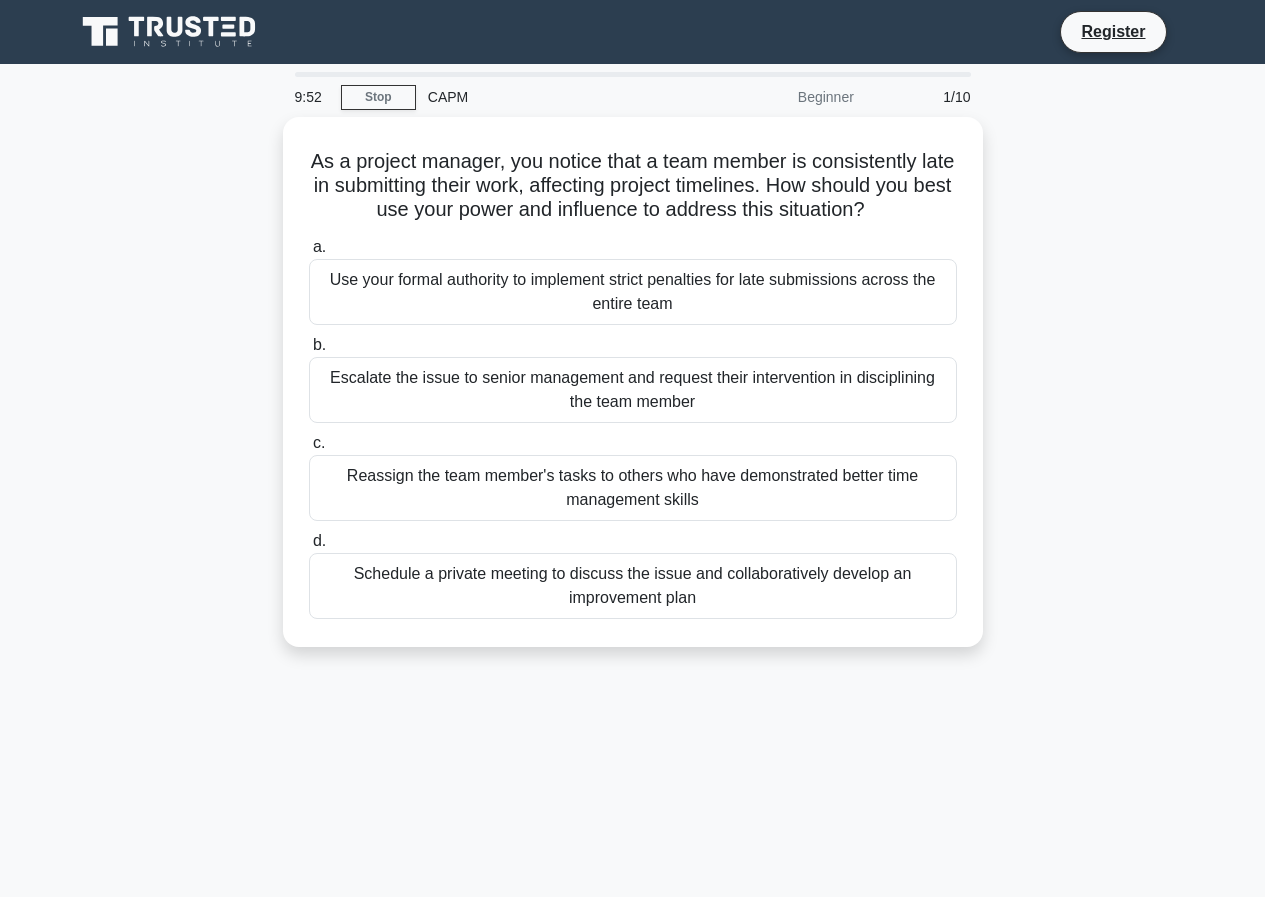 click on "Beginner" at bounding box center (778, 97) 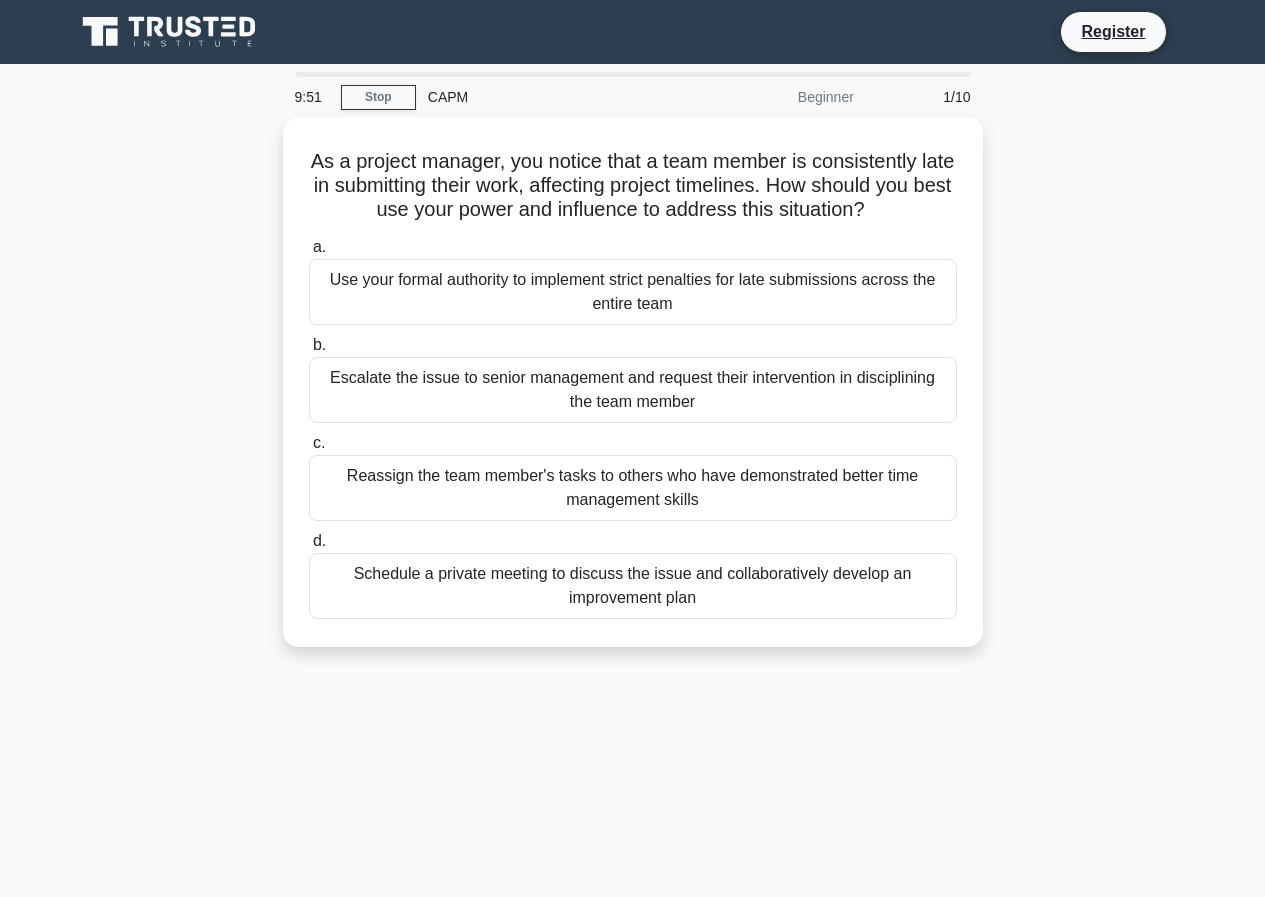 click on "Beginner" at bounding box center [778, 97] 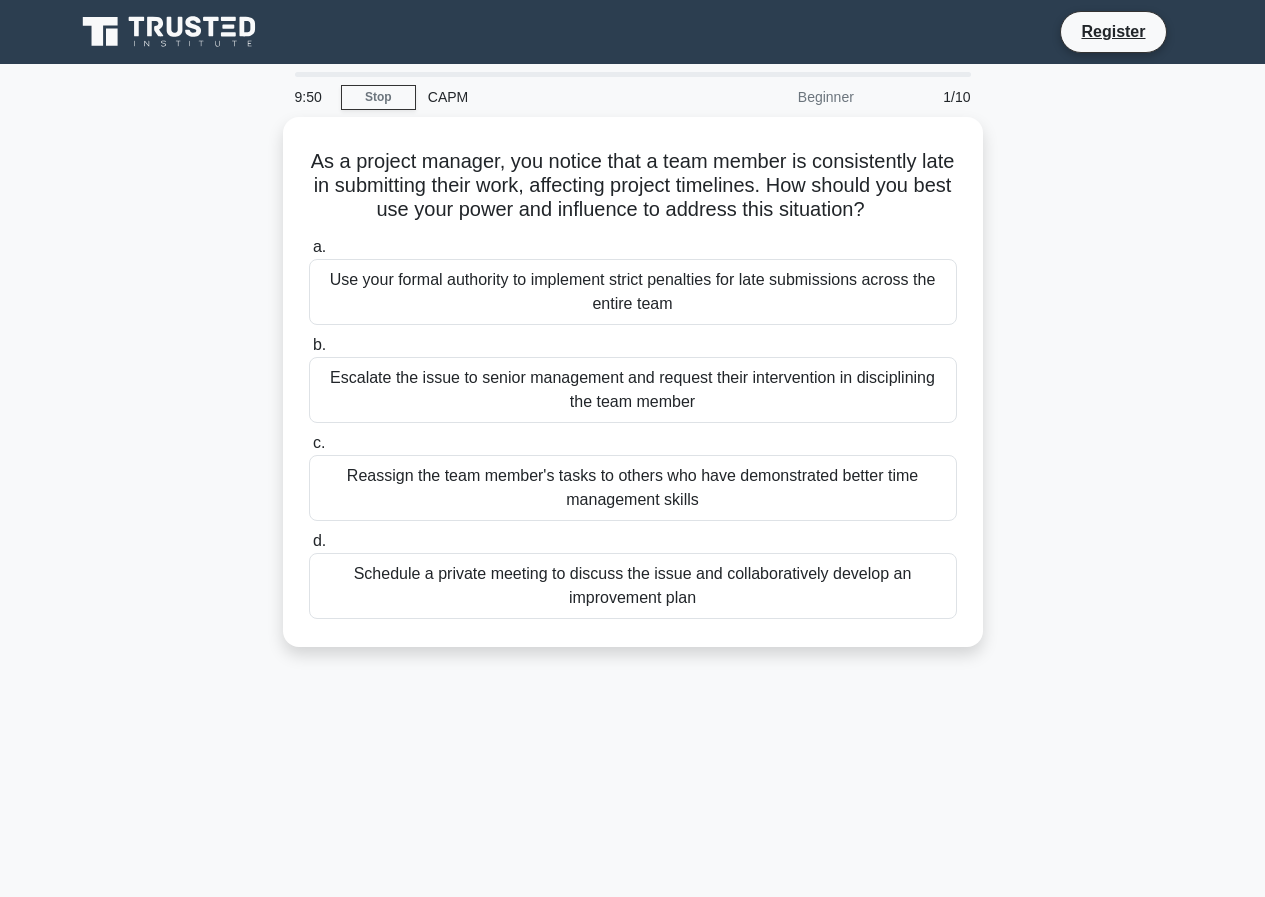 click on "Beginner" at bounding box center [778, 97] 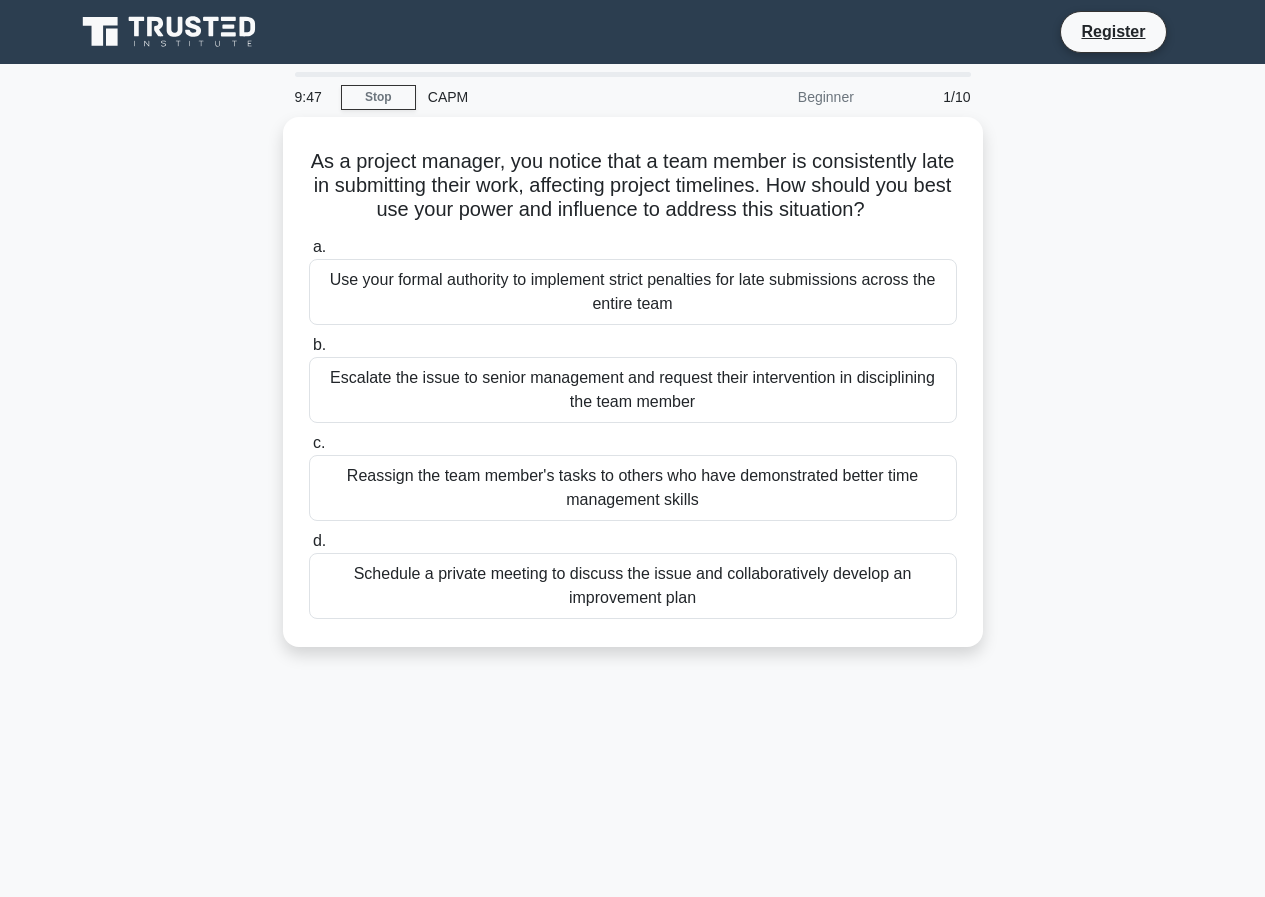 click on "9:47" at bounding box center [312, 97] 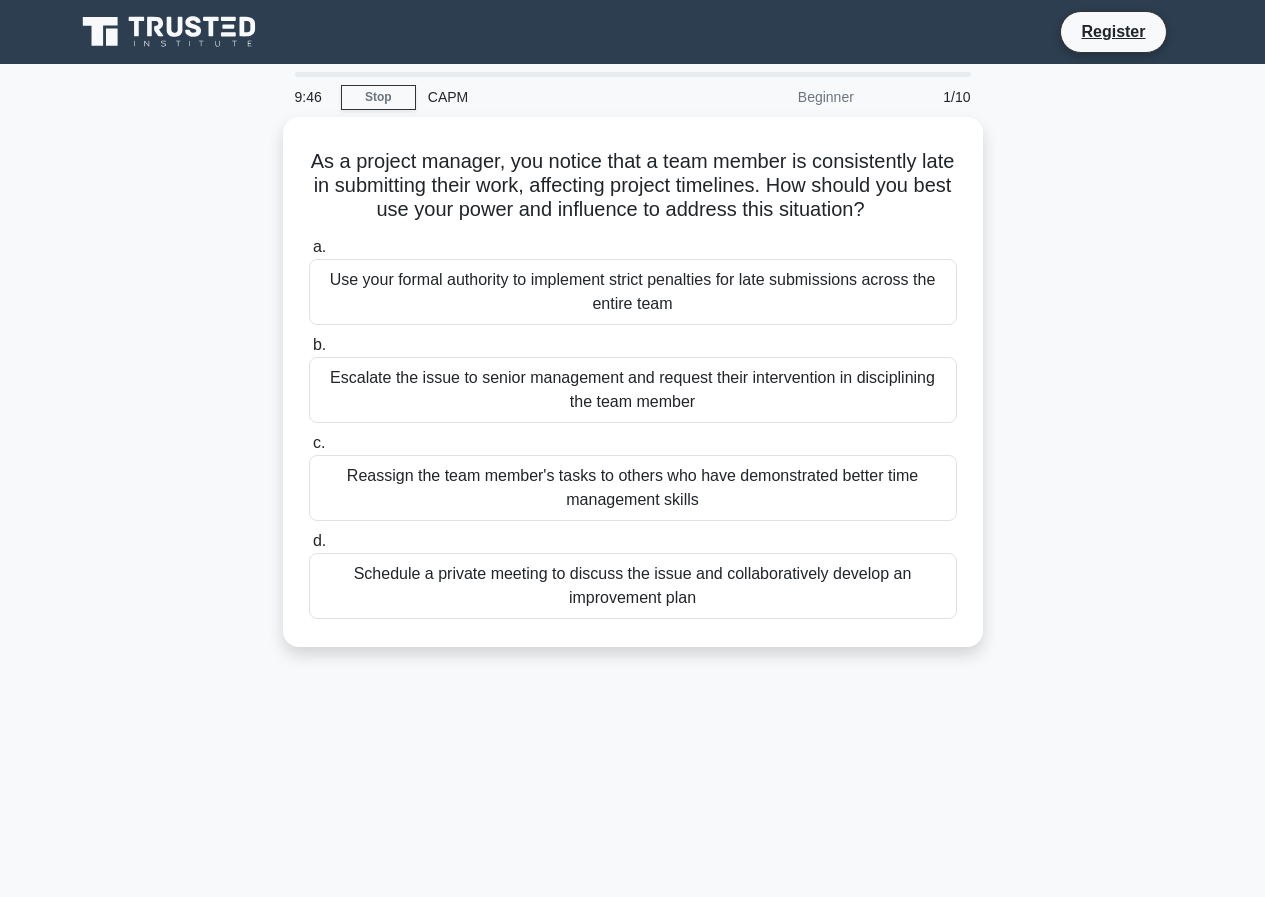click on "9:46" at bounding box center [312, 97] 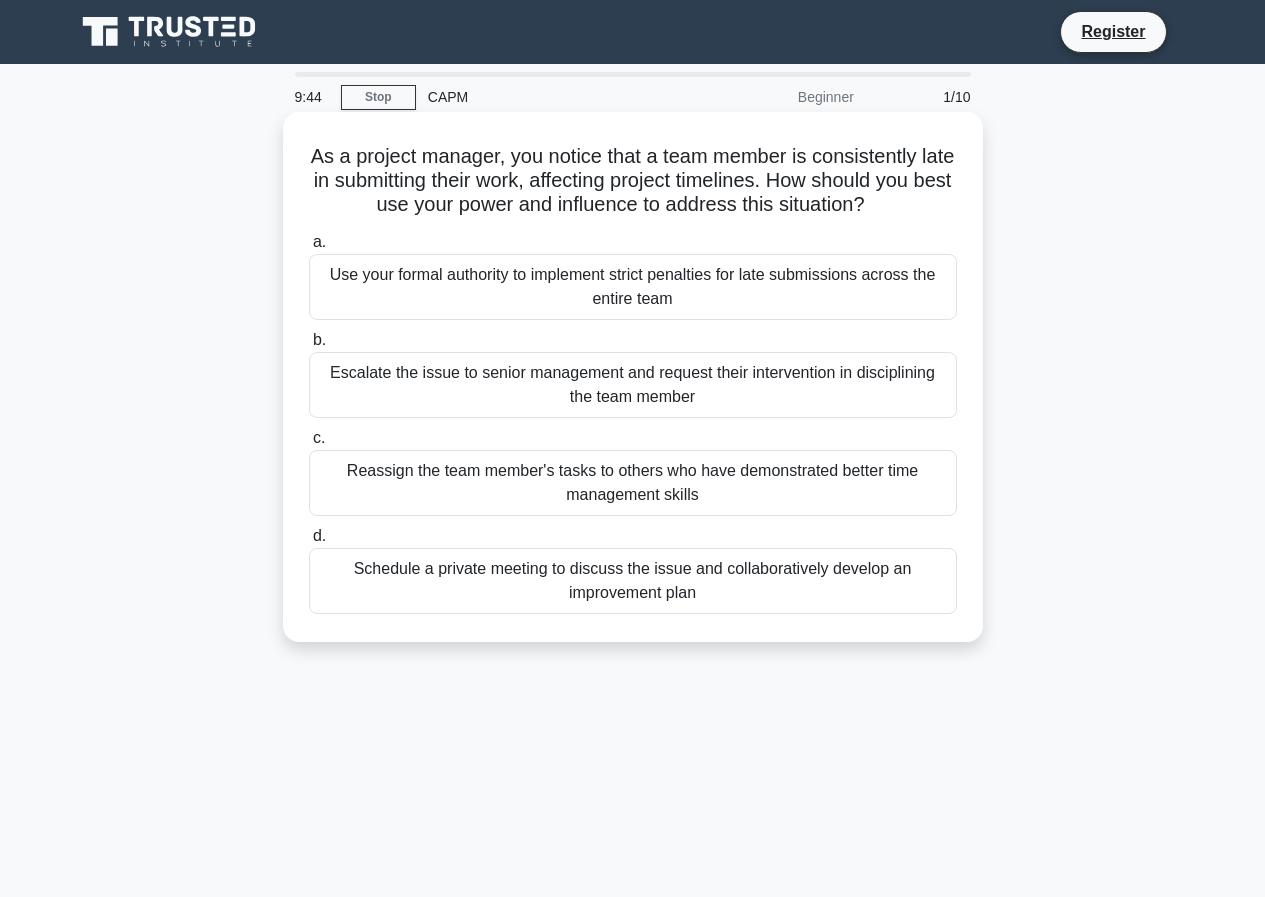 click on "As a project manager, you notice that a team member is consistently late in submitting their work, affecting project timelines. How should you best use your power and influence to address this situation?
.spinner_0XTQ{transform-origin:center;animation:spinner_y6GP .75s linear infinite}@keyframes spinner_y6GP{100%{transform:rotate(360deg)}}
a.
b.
c." at bounding box center [633, 377] 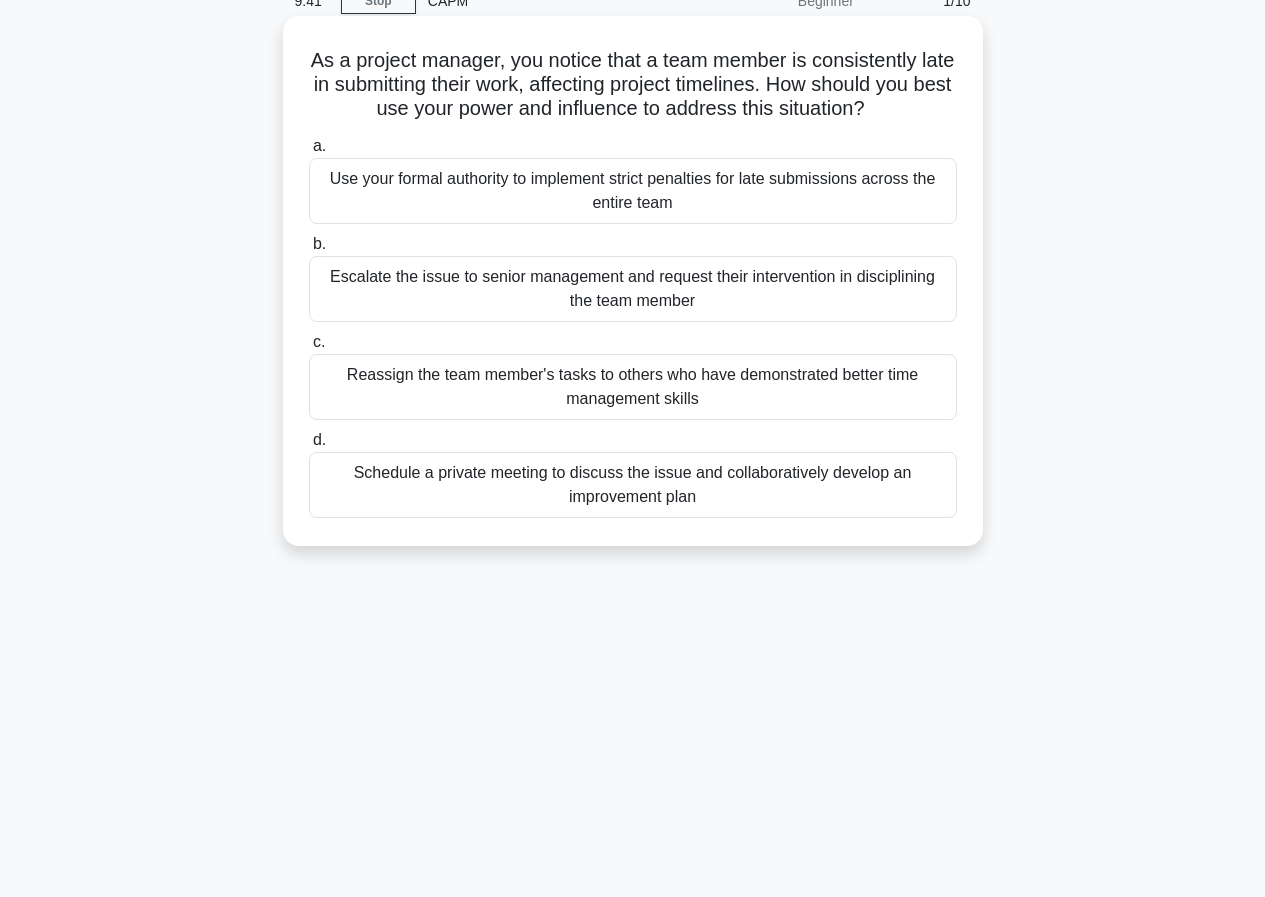 scroll, scrollTop: 0, scrollLeft: 0, axis: both 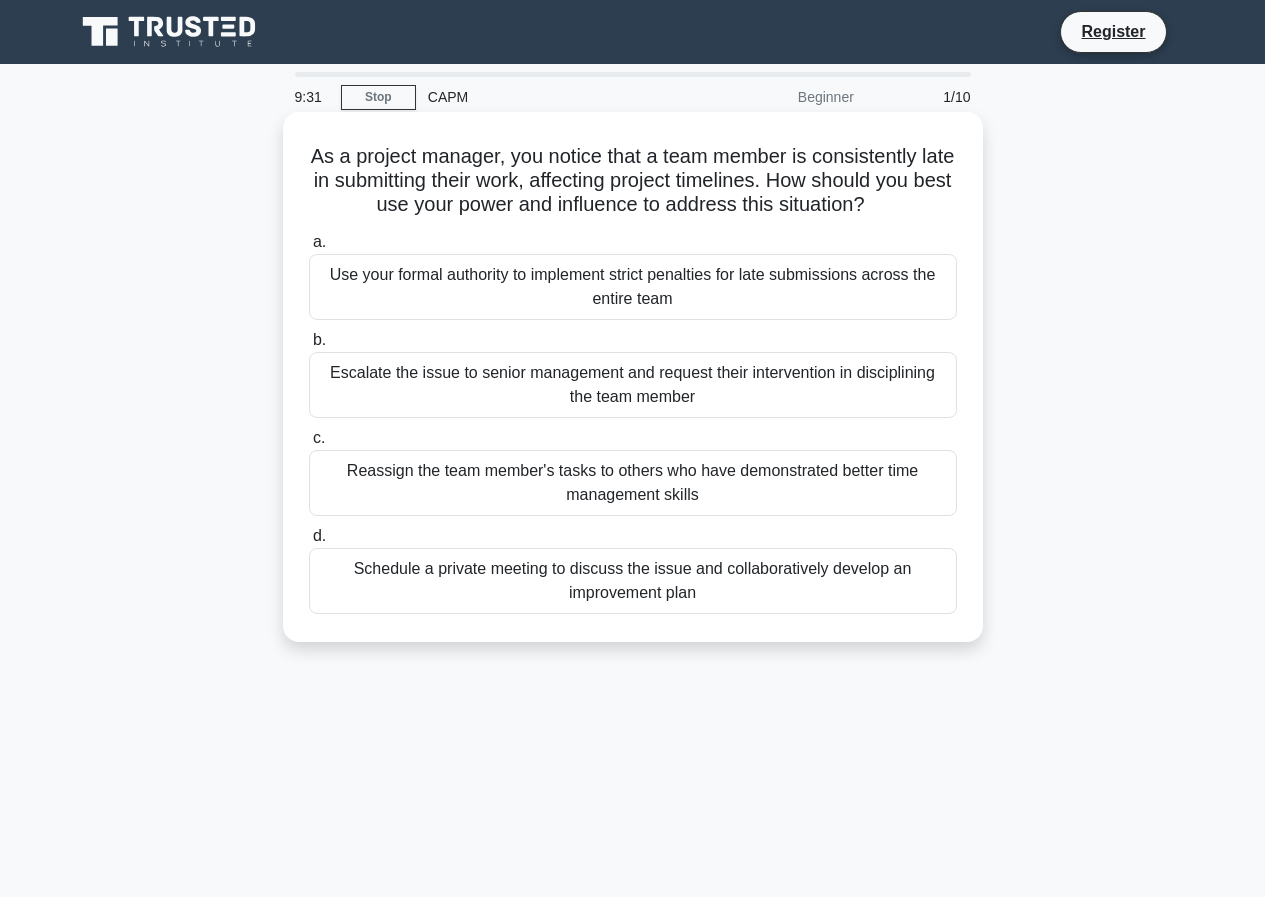 click on "Use your formal authority to implement strict penalties for late submissions across the entire team" at bounding box center (633, 287) 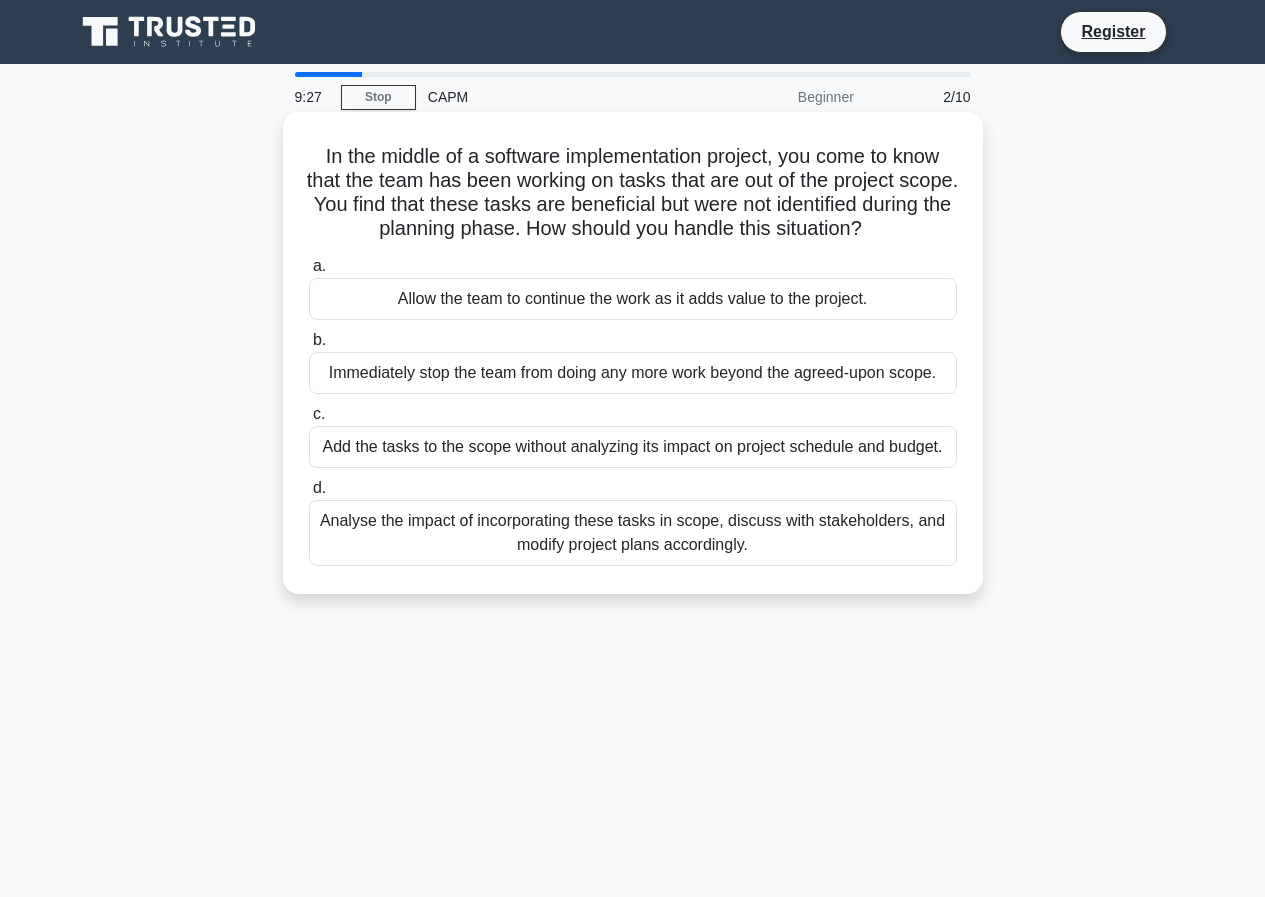 click on "Allow the team to continue the work as it adds value to the project." at bounding box center [633, 299] 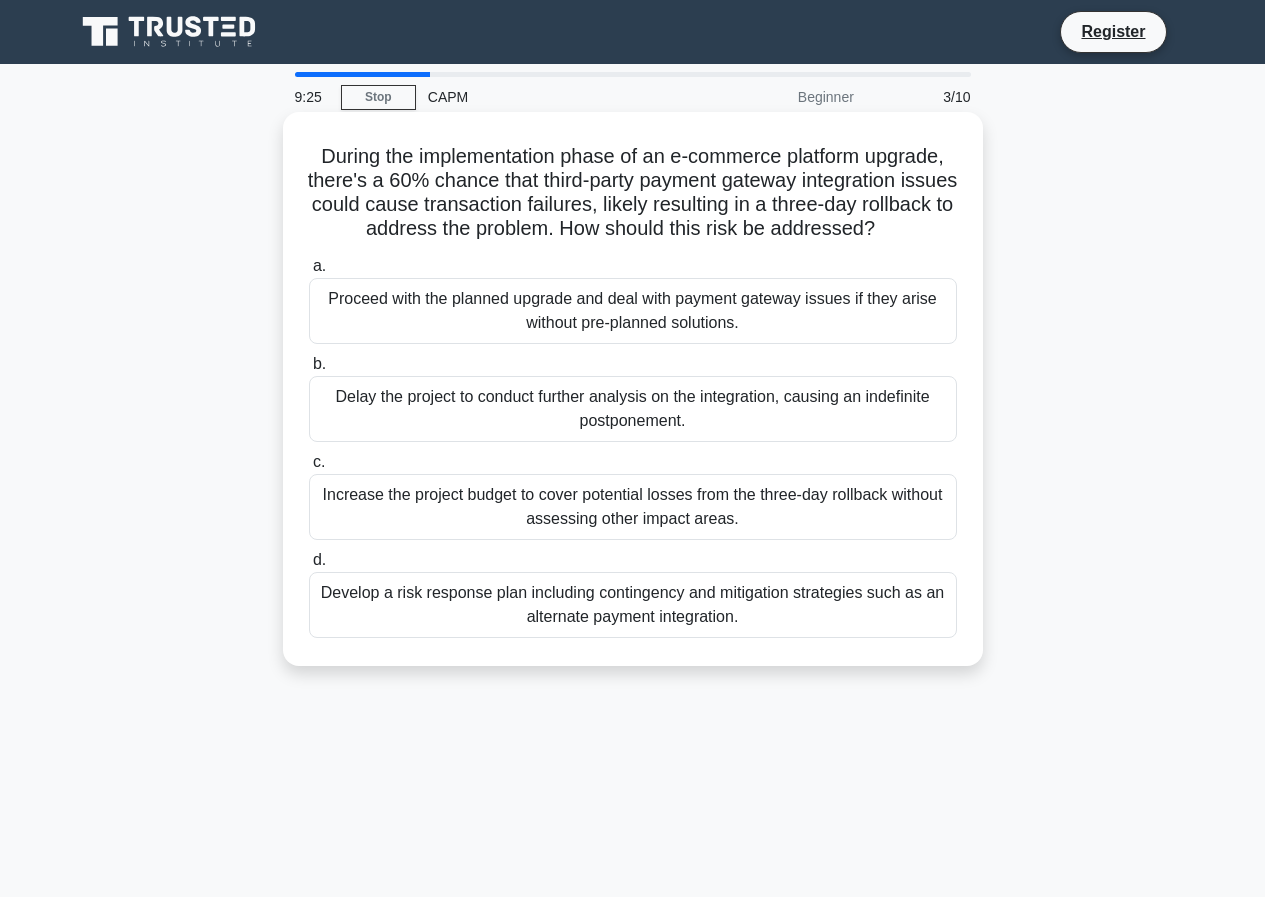 click on "Proceed with the planned upgrade and deal with payment gateway issues if they arise without pre-planned solutions." at bounding box center (633, 311) 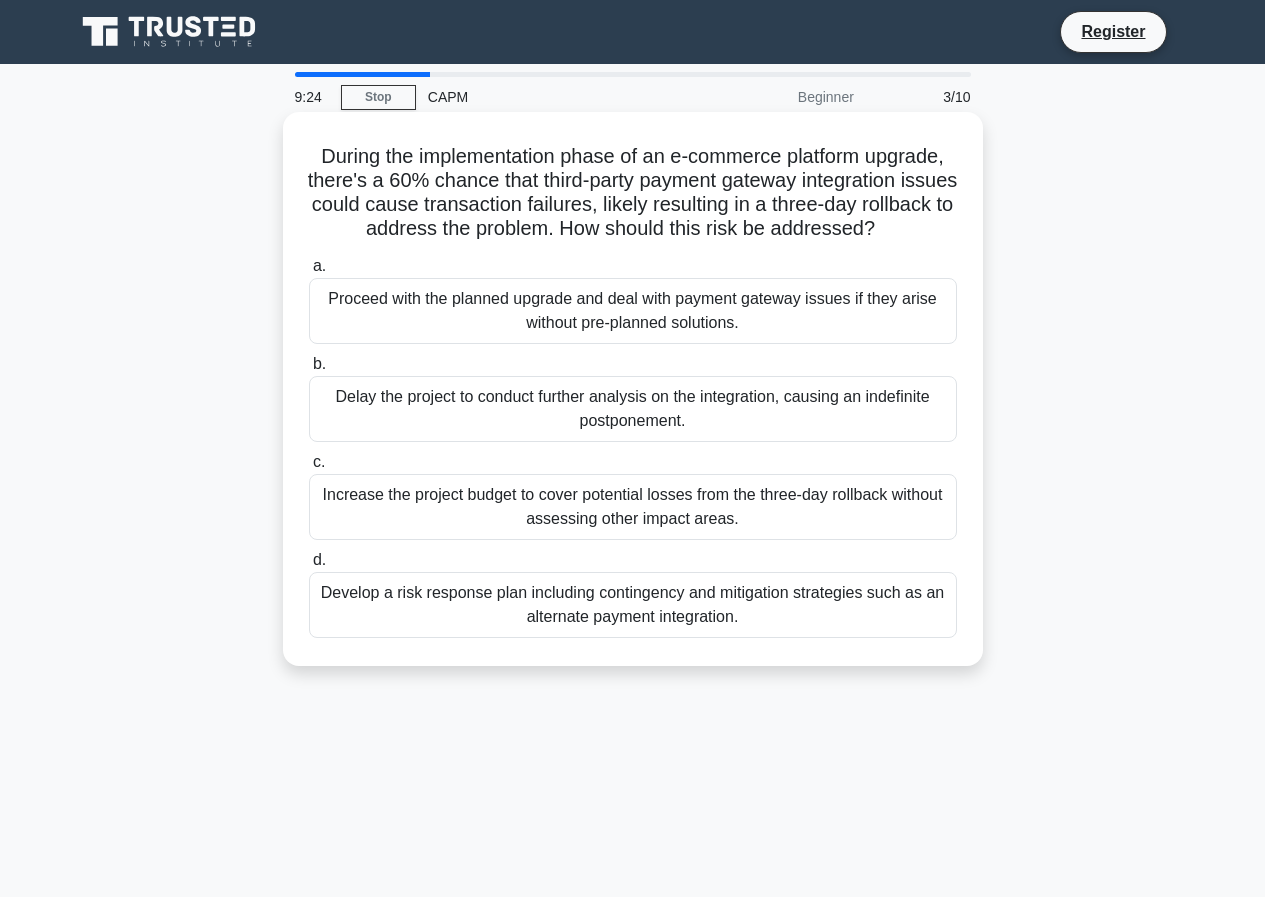 click on "Proceed with the planned upgrade and deal with payment gateway issues if they arise without pre-planned solutions." at bounding box center [633, 311] 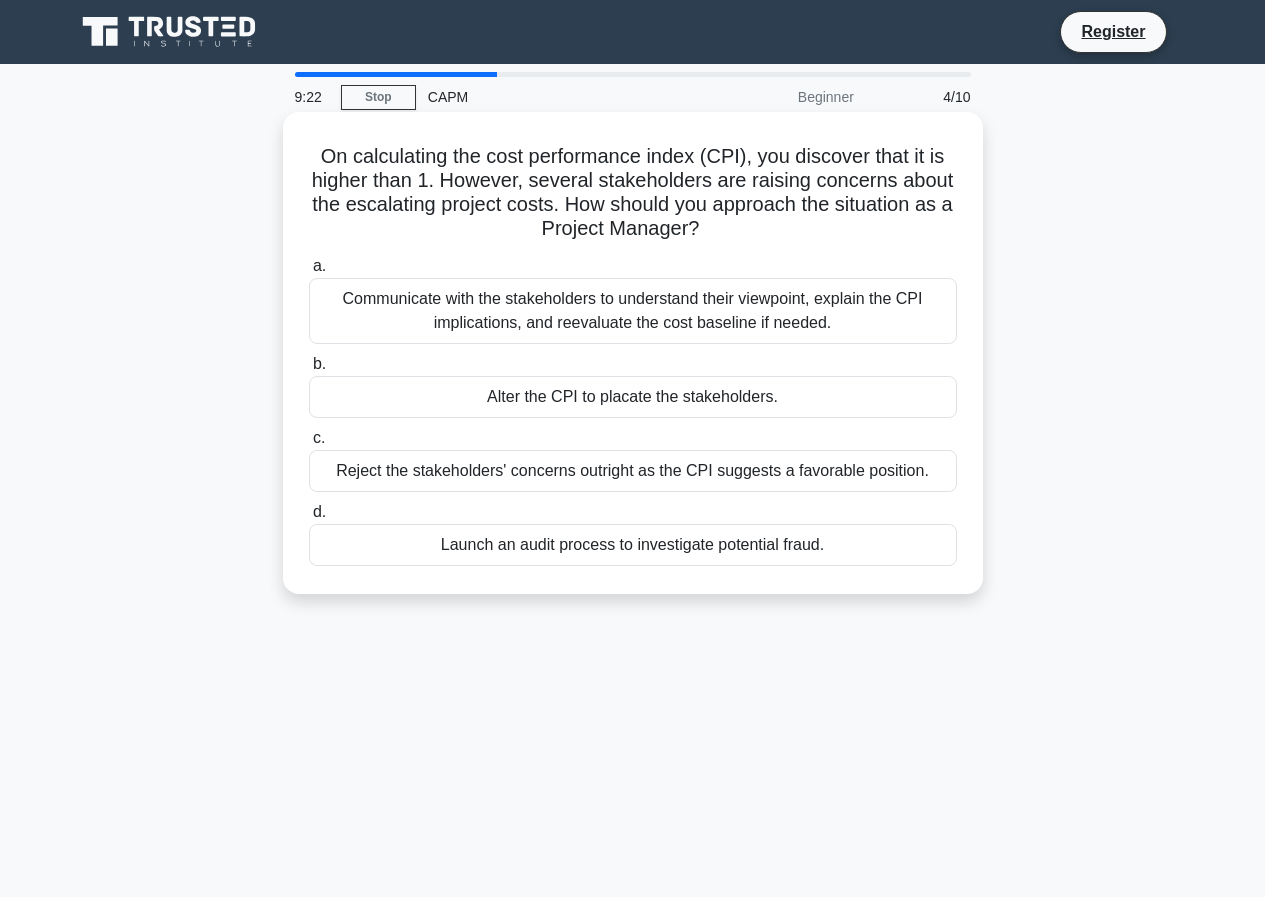 click on "Communicate with the stakeholders to understand their viewpoint, explain the CPI implications, and reevaluate the cost baseline if needed." at bounding box center [633, 311] 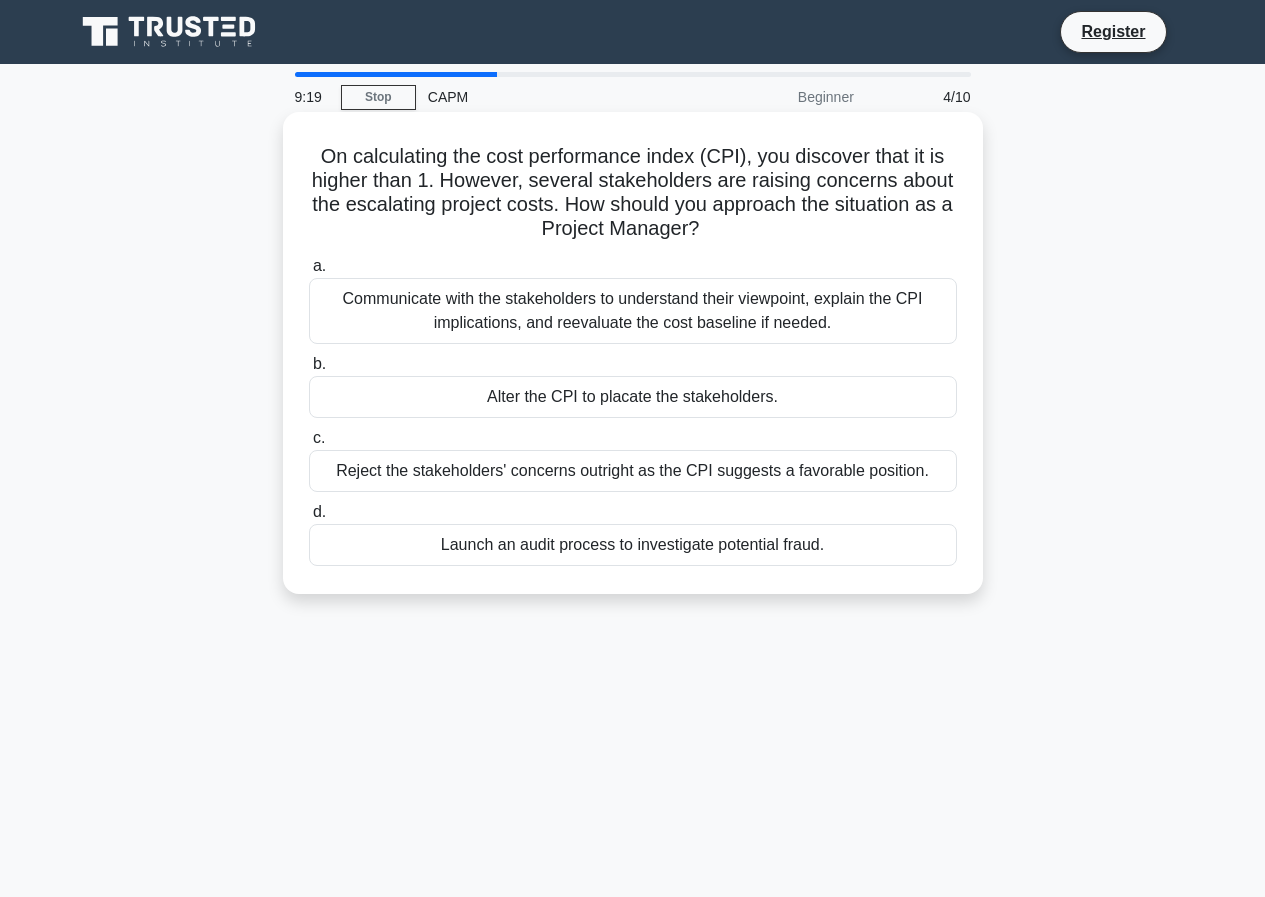click on "Communicate with the stakeholders to understand their viewpoint, explain the CPI implications, and reevaluate the cost baseline if needed." at bounding box center (633, 311) 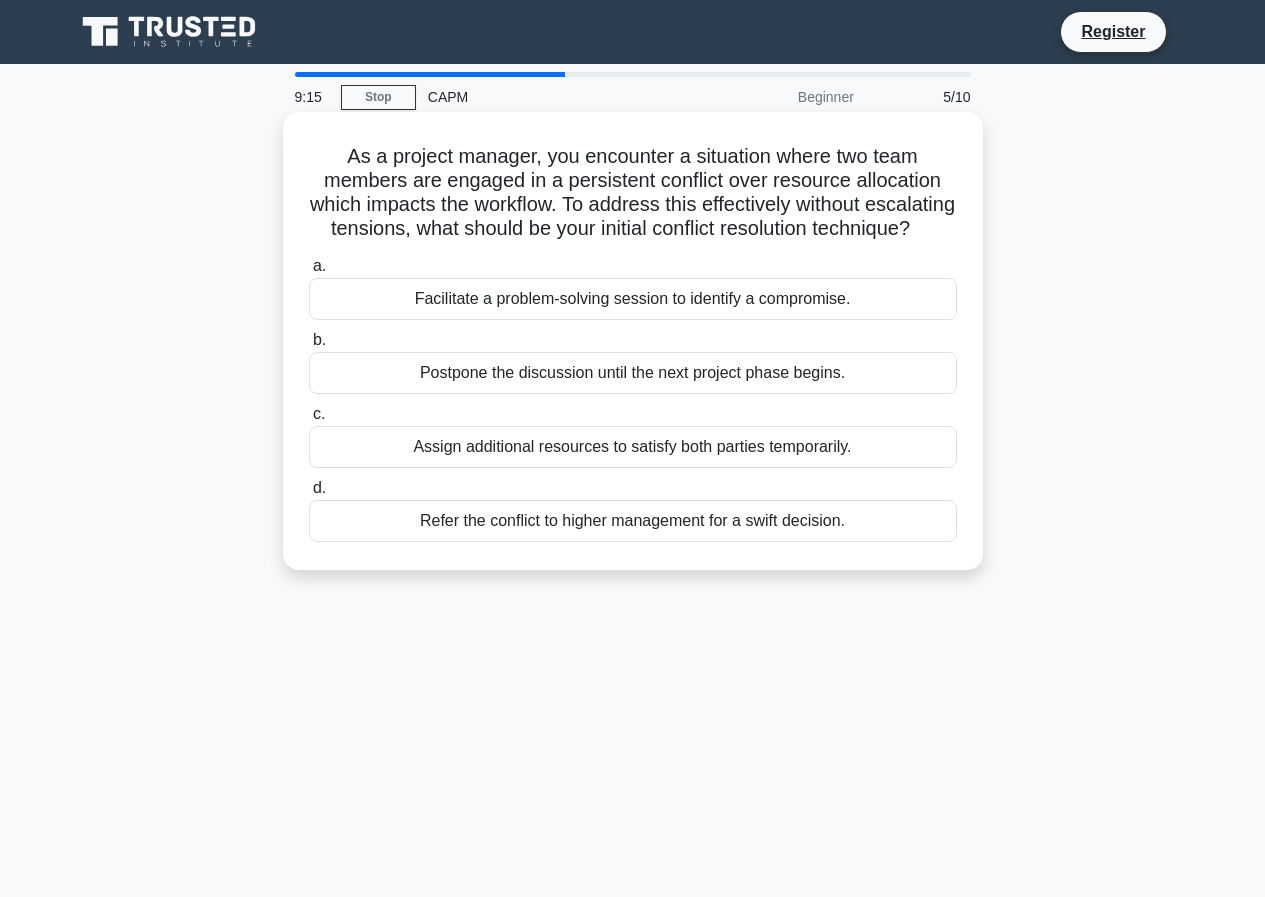 click on "Facilitate a problem-solving session to identify a compromise." at bounding box center [633, 299] 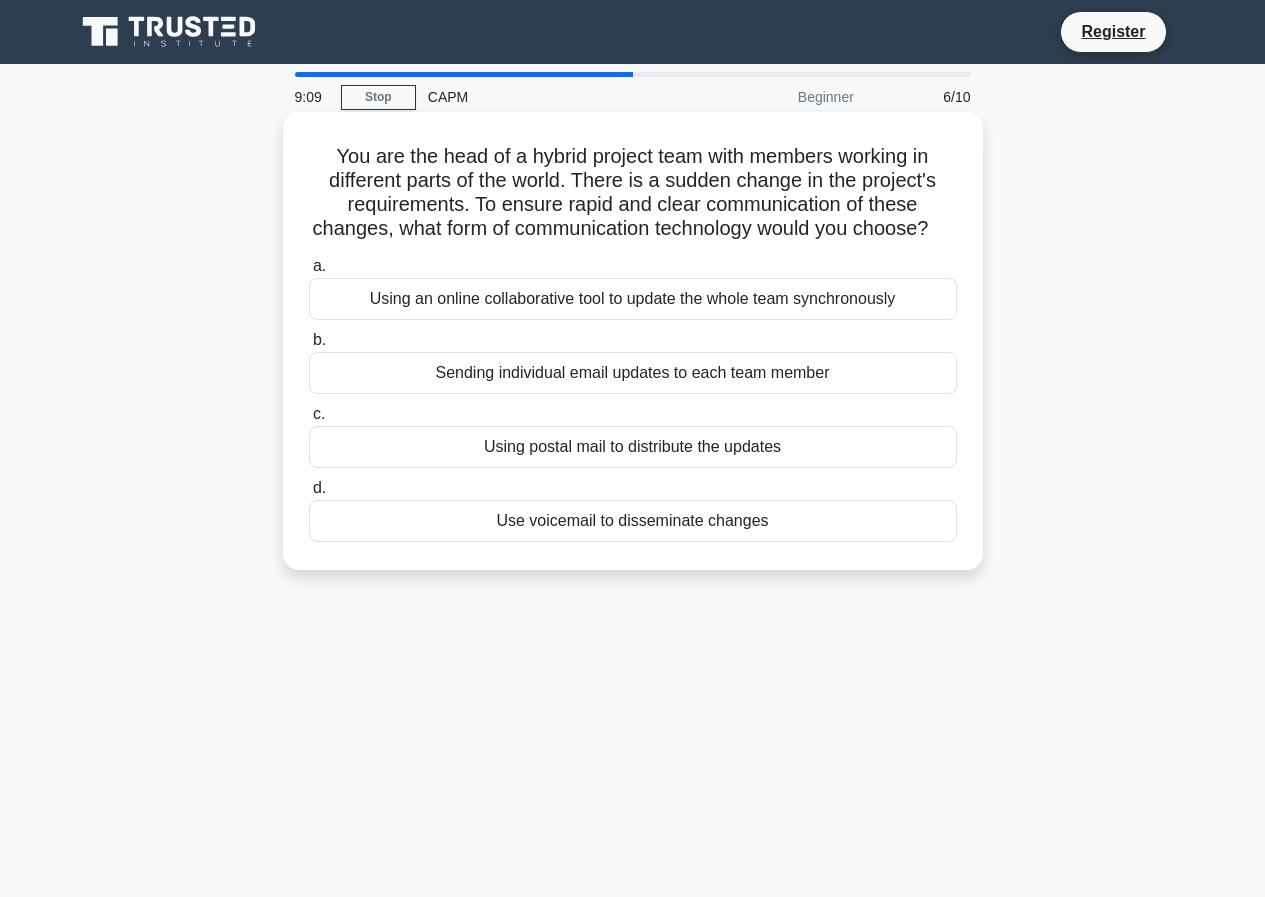 click on "Using an online collaborative tool to update the whole team synchronously" at bounding box center [633, 299] 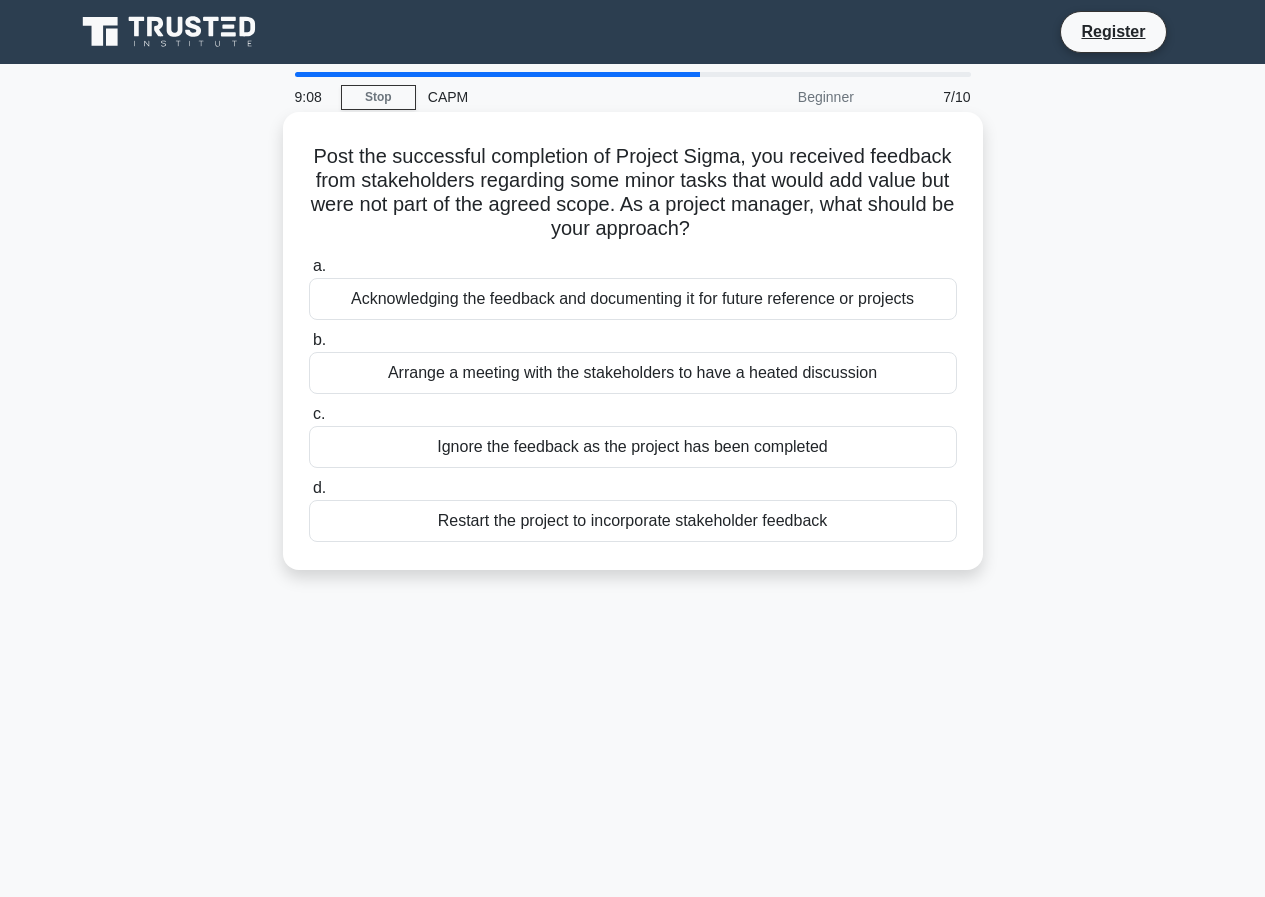 click on "Acknowledging the feedback and documenting it for future reference or projects" at bounding box center (633, 299) 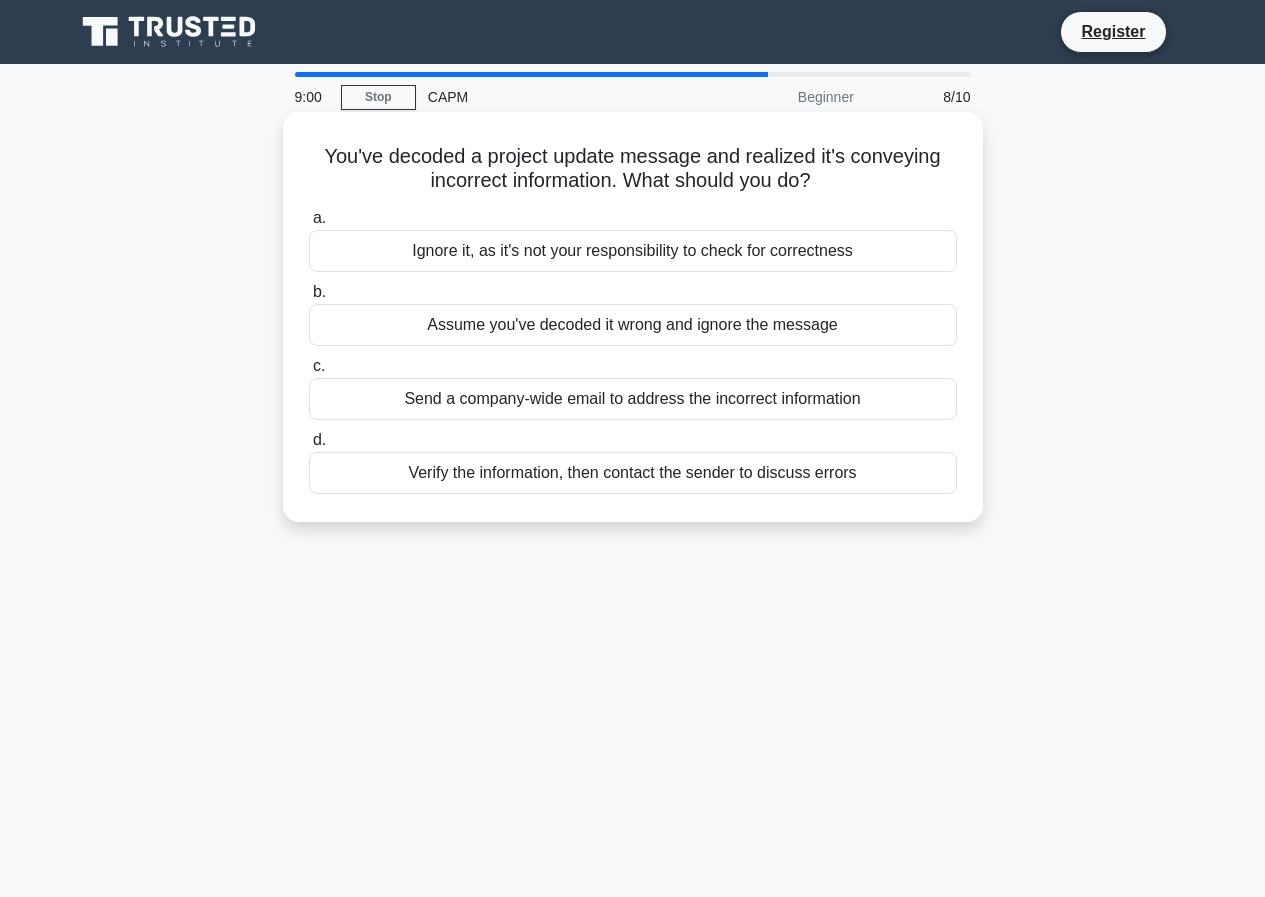 click on "Ignore it, as it's not your responsibility to check for correctness" at bounding box center (633, 251) 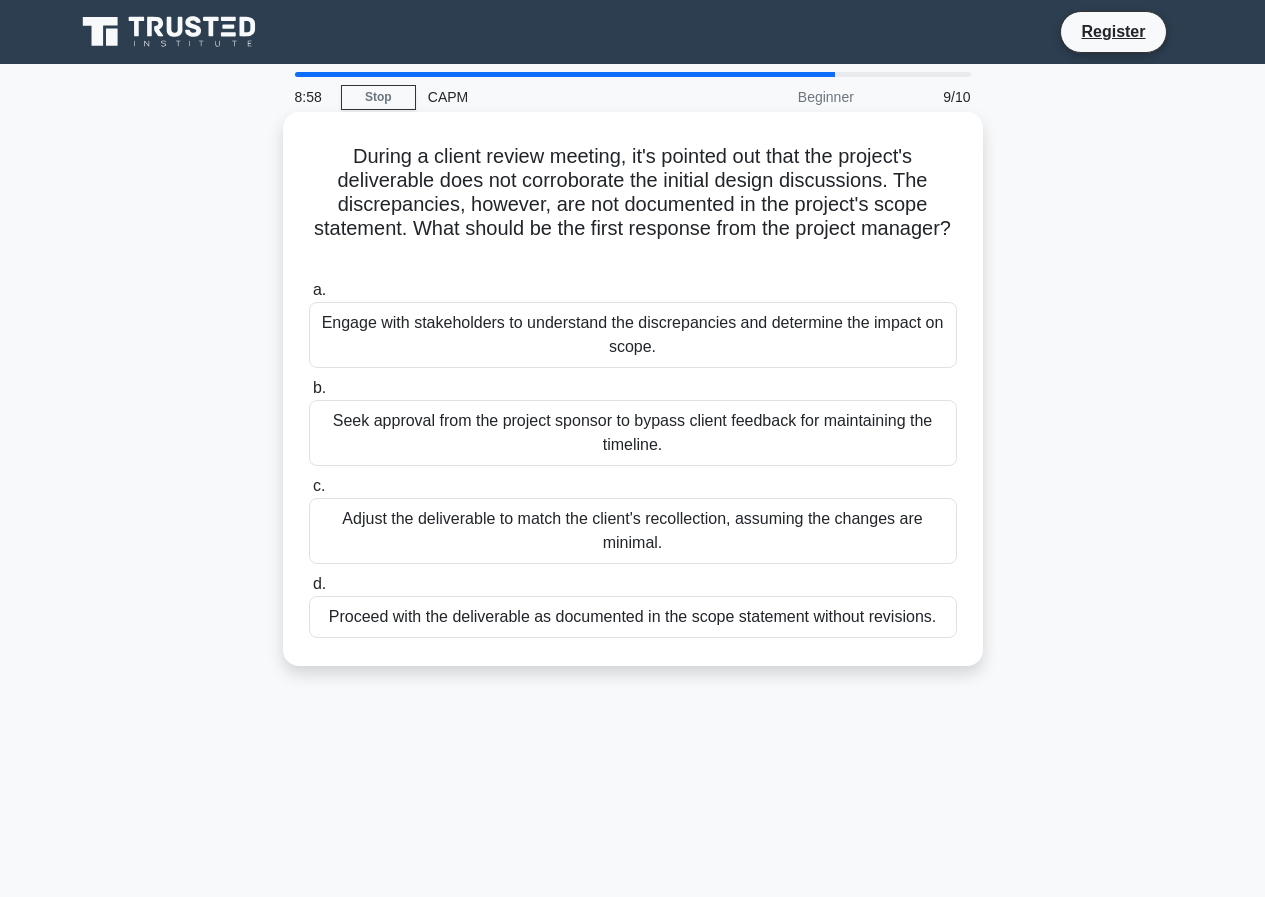 click on "Engage with stakeholders to understand the discrepancies and determine the impact on scope." at bounding box center [633, 335] 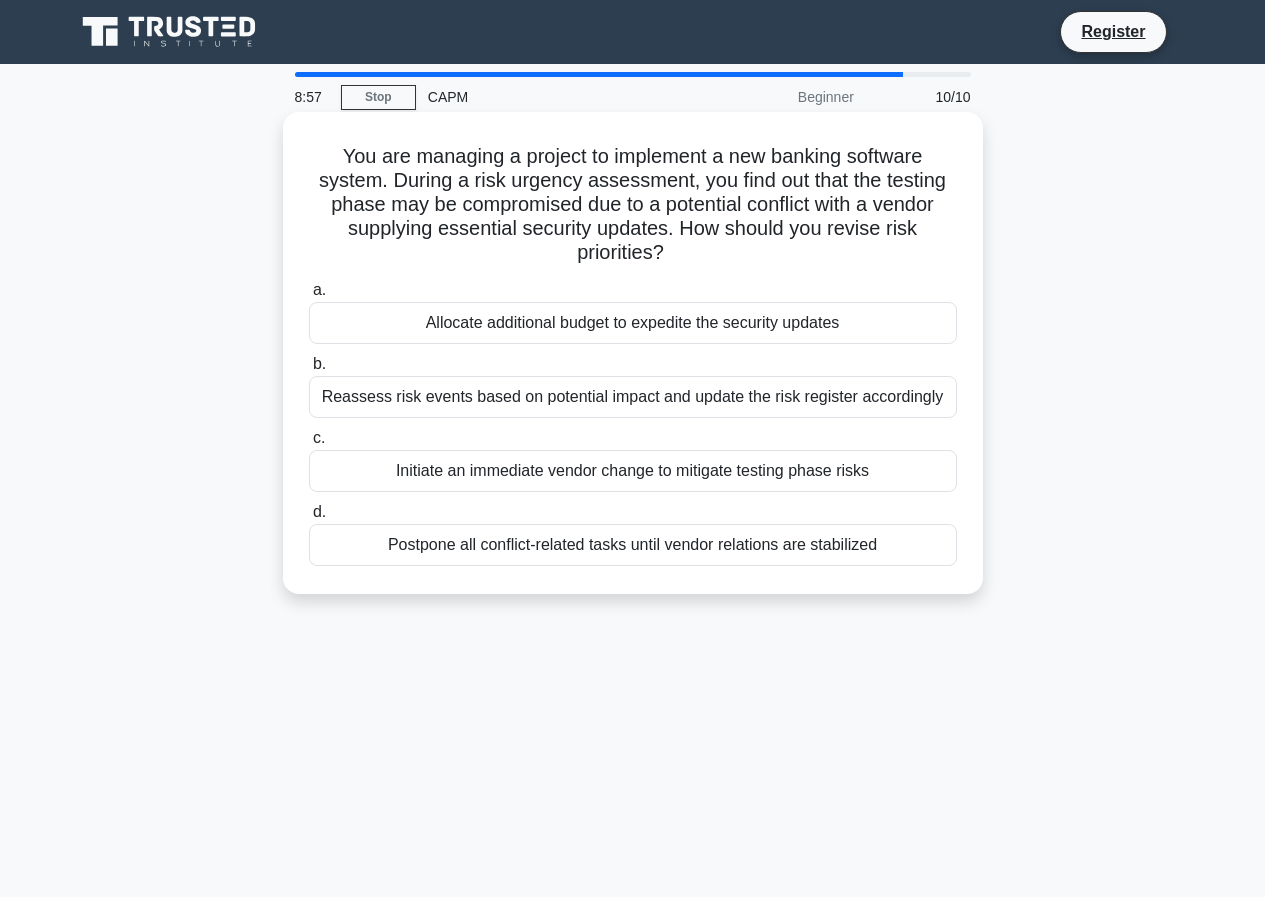 click on "Allocate additional budget to expedite the security updates" at bounding box center (633, 323) 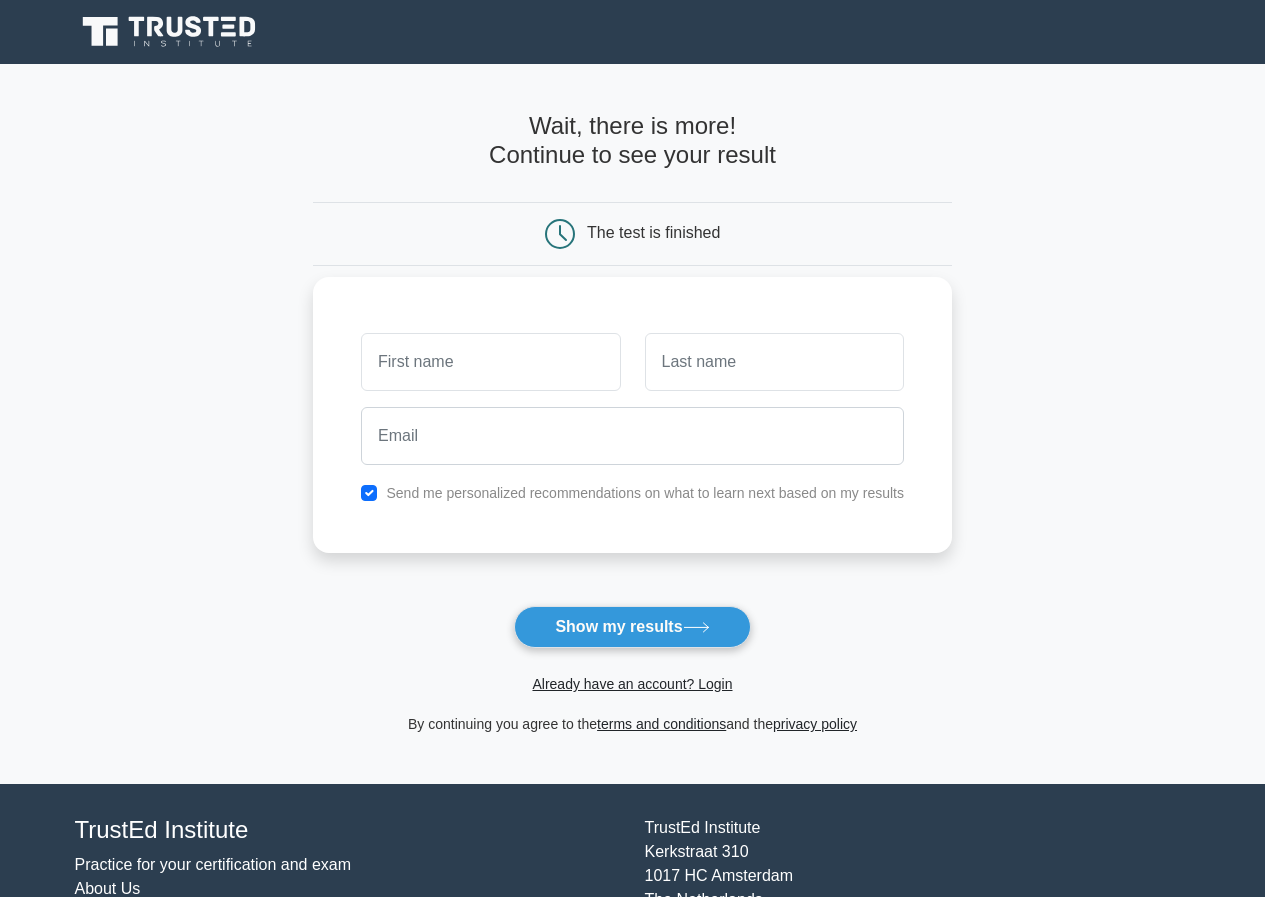 scroll, scrollTop: 0, scrollLeft: 0, axis: both 